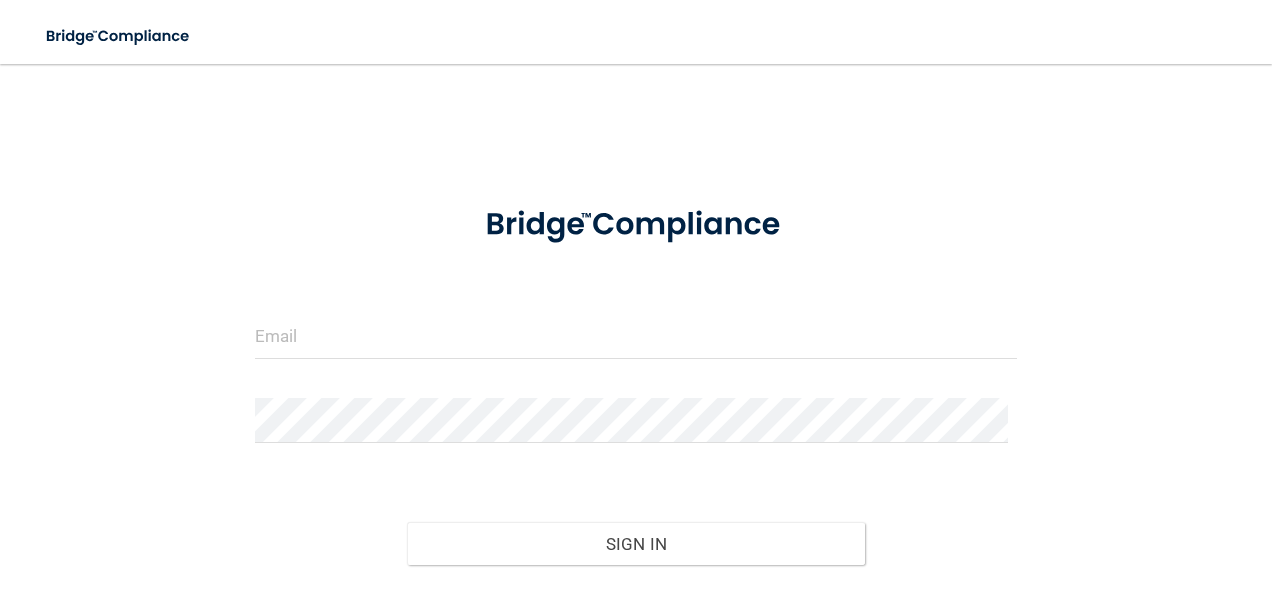 scroll, scrollTop: 0, scrollLeft: 0, axis: both 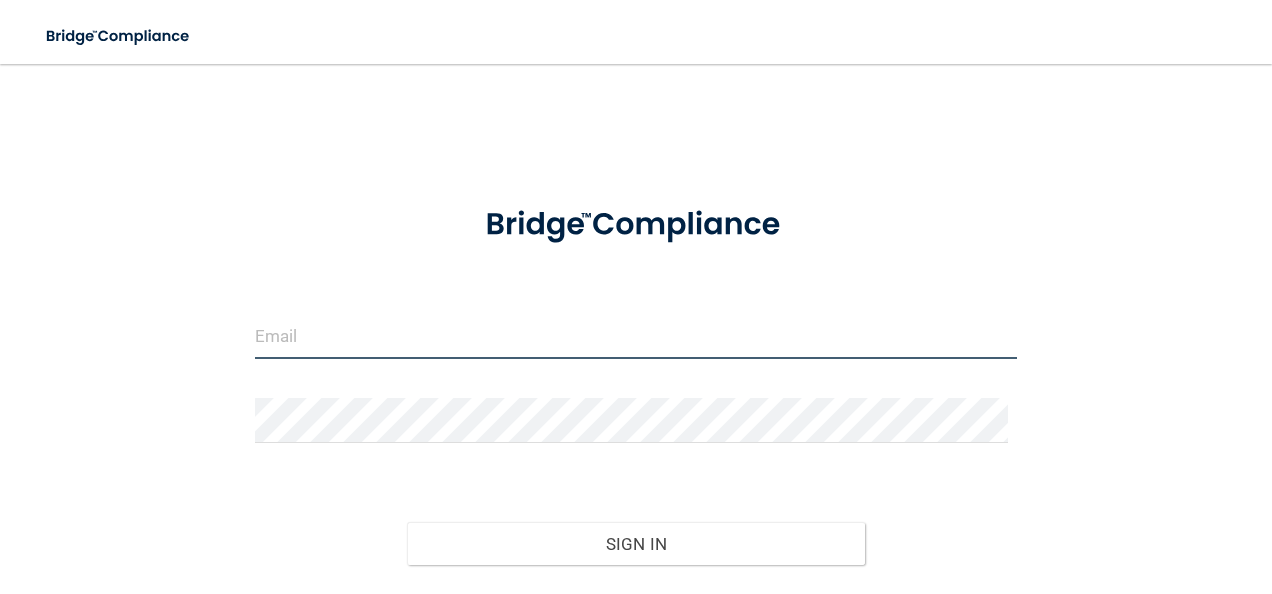 click at bounding box center [636, 336] 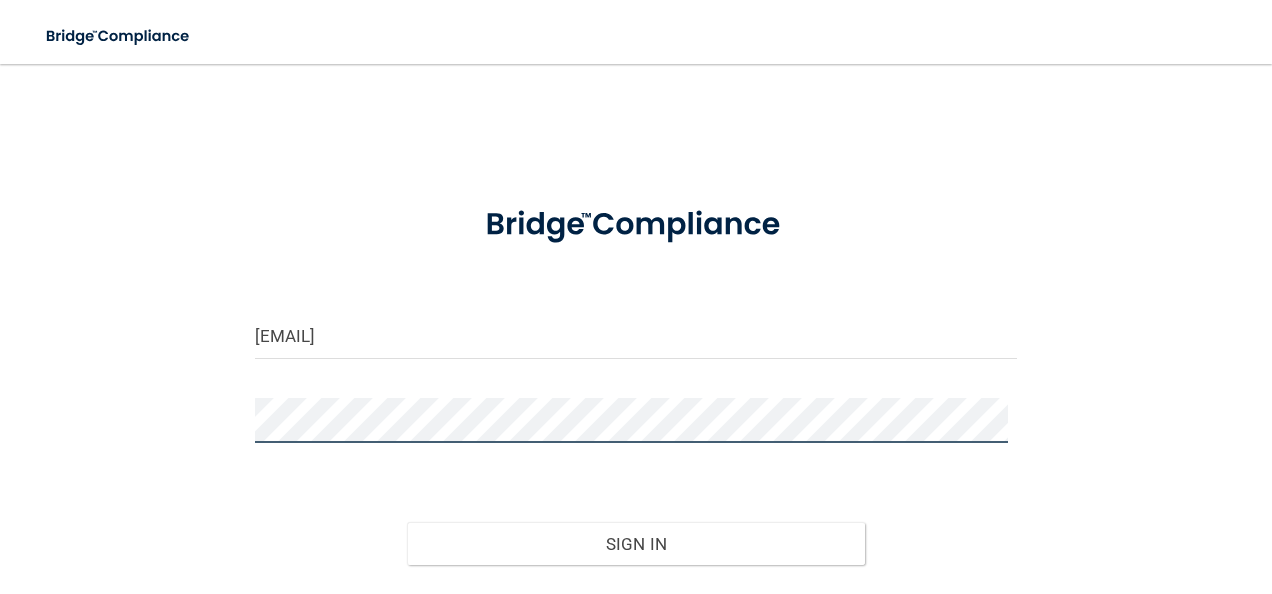 click on "Toggle navigation                                                                                                                                  Manage My Enterprise                  Manage My Location                                                                 [EMAIL]                                    Invalid email/password.     You don't have permission to access that page.       Sign In            Forgot Password?                          Copyright © All rights reserved  2025 @ Rectangle Health |  Privacy Policy  |  Terms of Use                                                Keyboard Shortcuts: ? Show / hide this help menu ×" at bounding box center [636, 297] 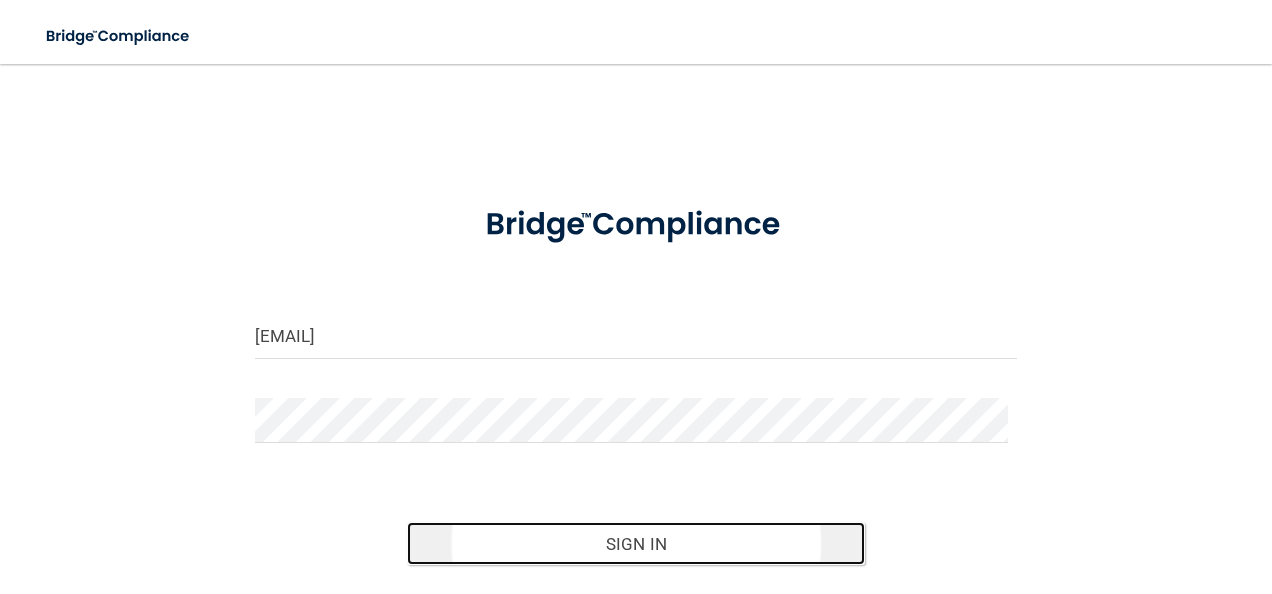click on "Sign In" at bounding box center [636, 544] 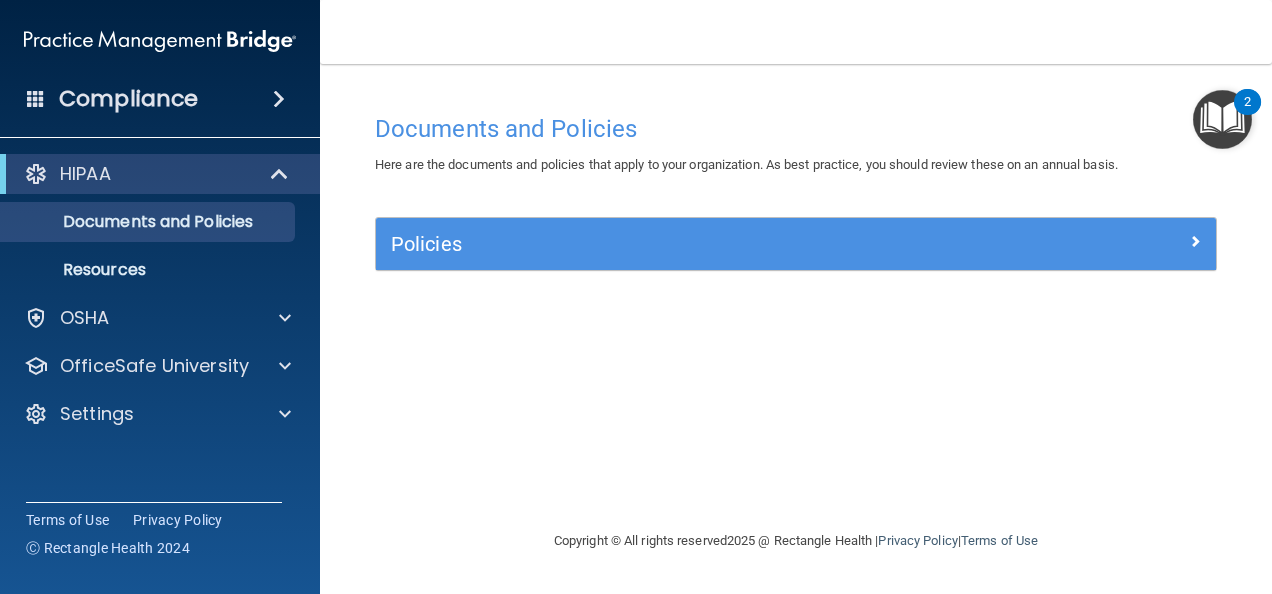 click on "Documents and Policies" at bounding box center [796, 129] 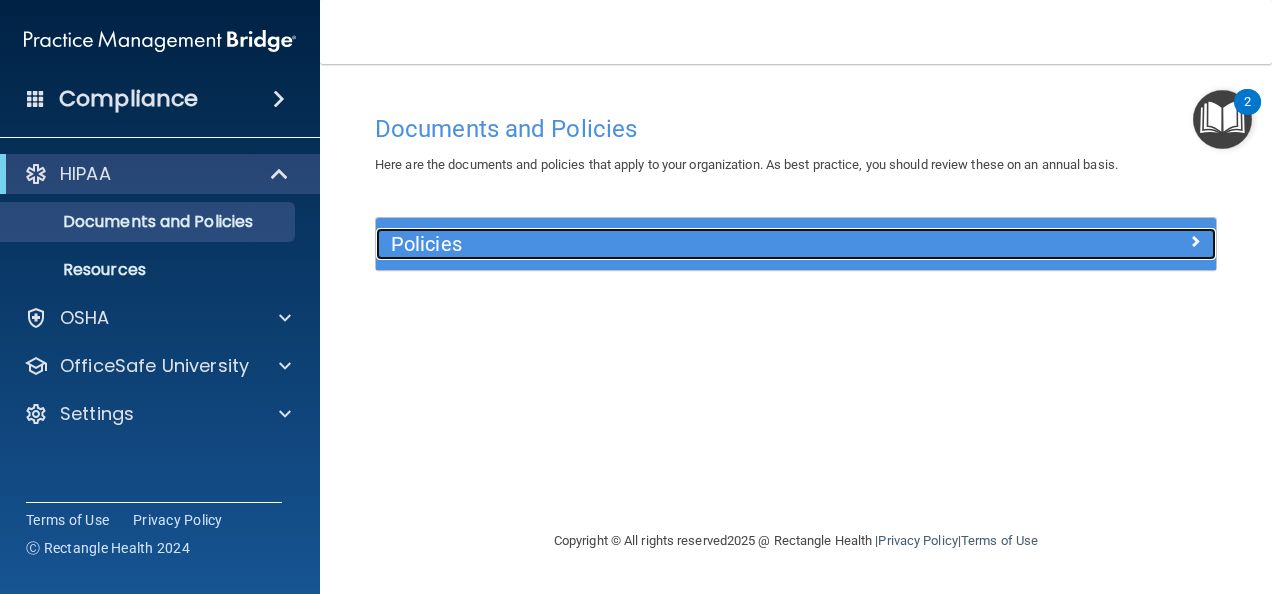 click on "Policies" at bounding box center (691, 244) 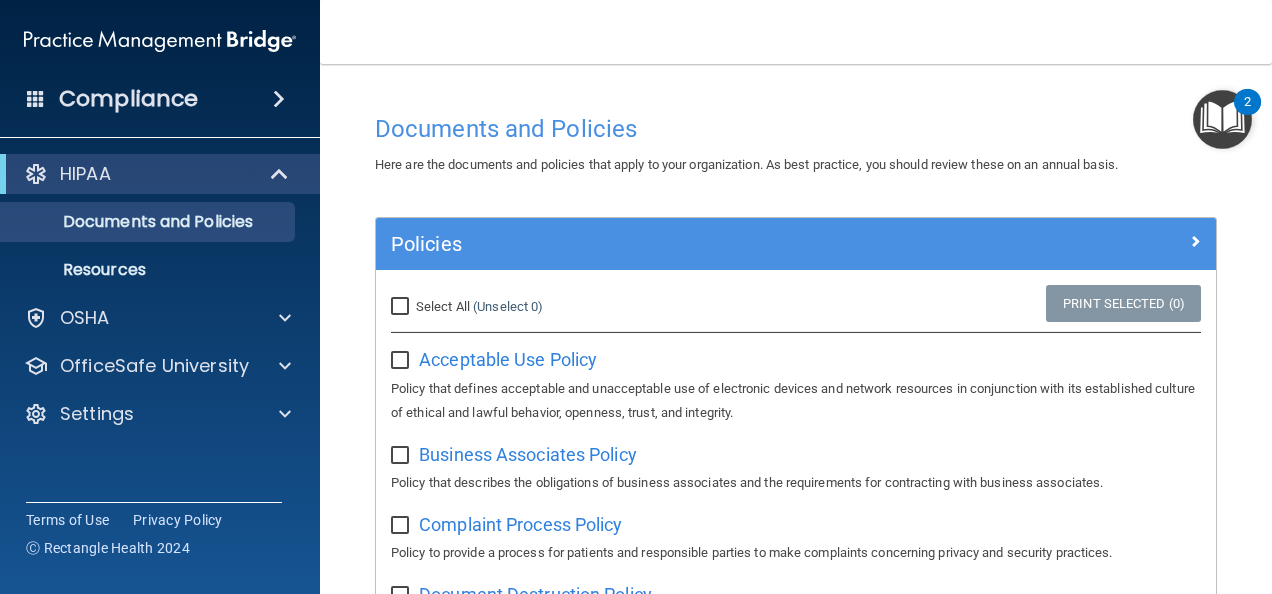 click on "Select All   (Unselect 0)    Unselect All" at bounding box center [402, 307] 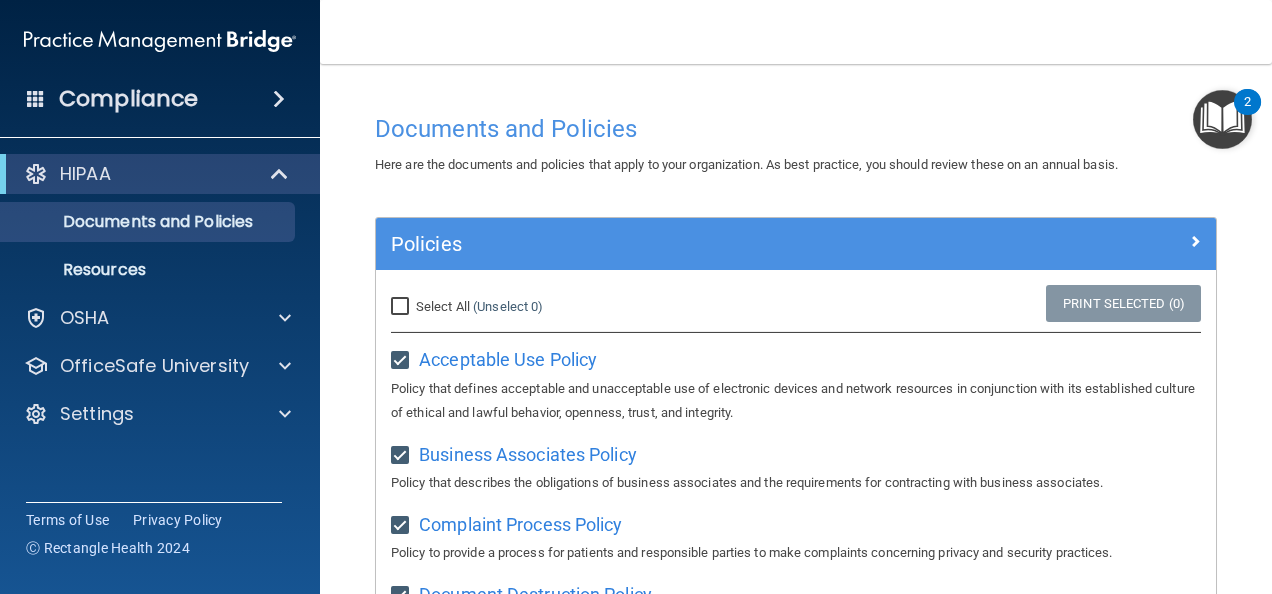 checkbox on "true" 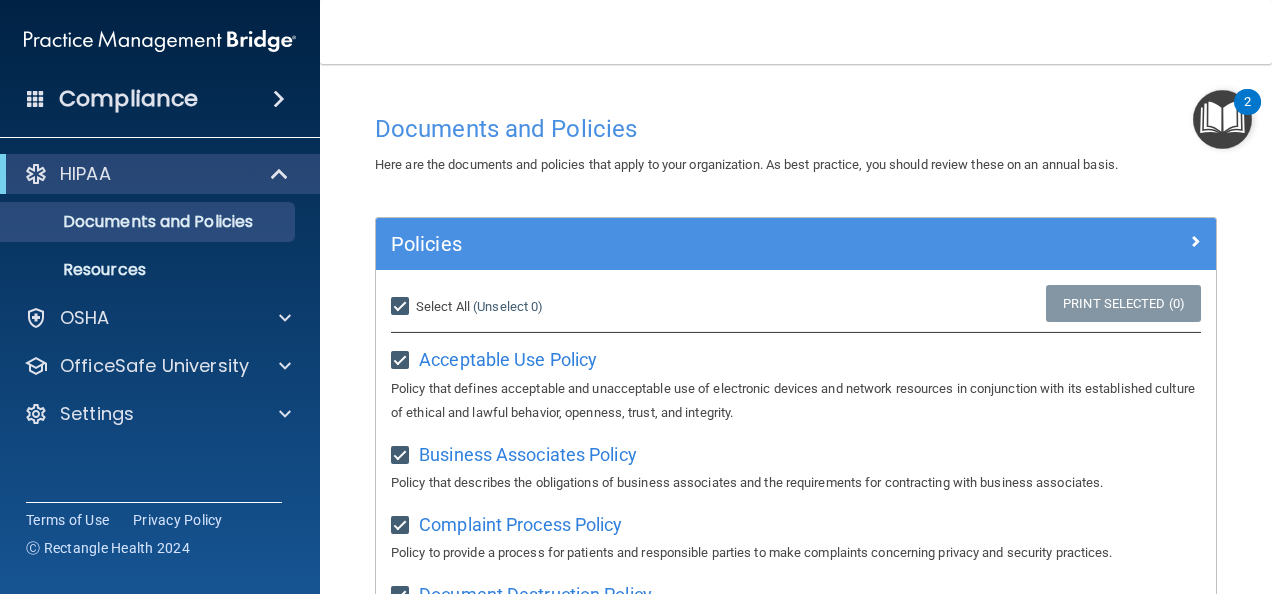 checkbox on "true" 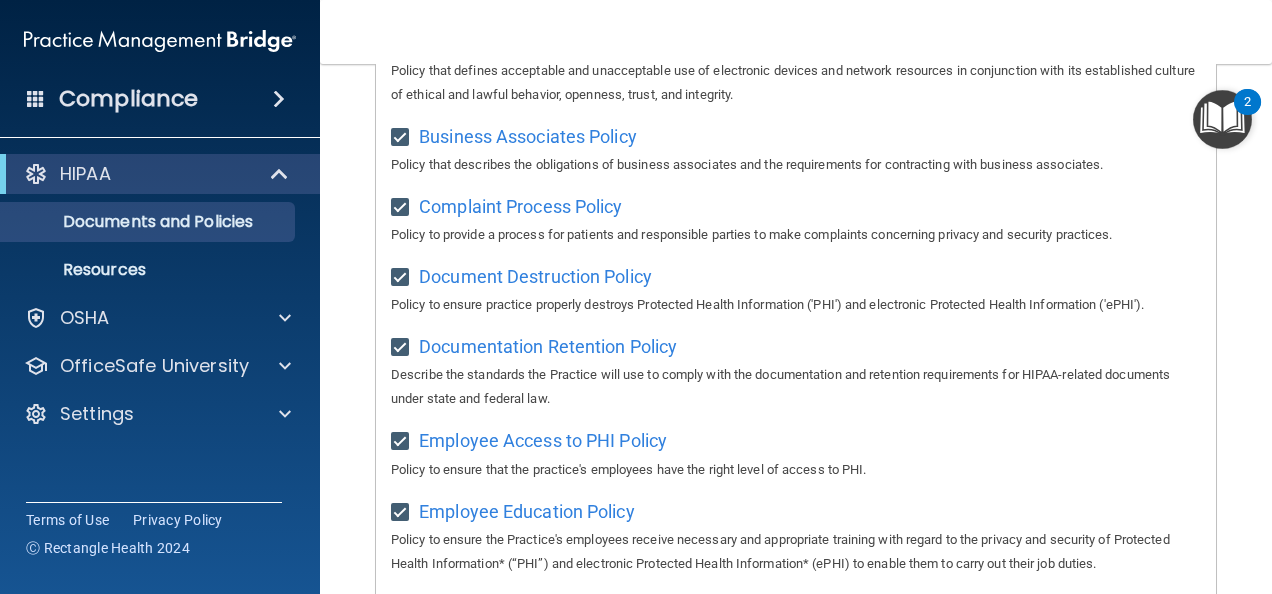 scroll, scrollTop: 320, scrollLeft: 0, axis: vertical 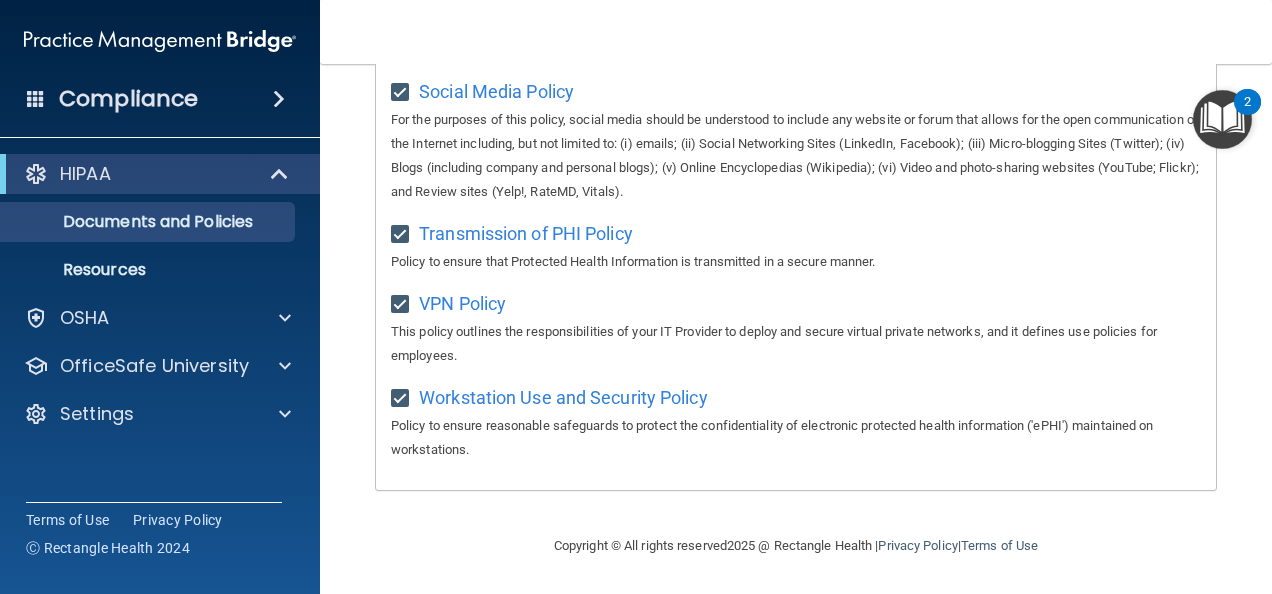 click on "Copyright © All rights reserved  2025 @ Rectangle Health |  Privacy Policy  |  Terms of Use" at bounding box center (796, 546) 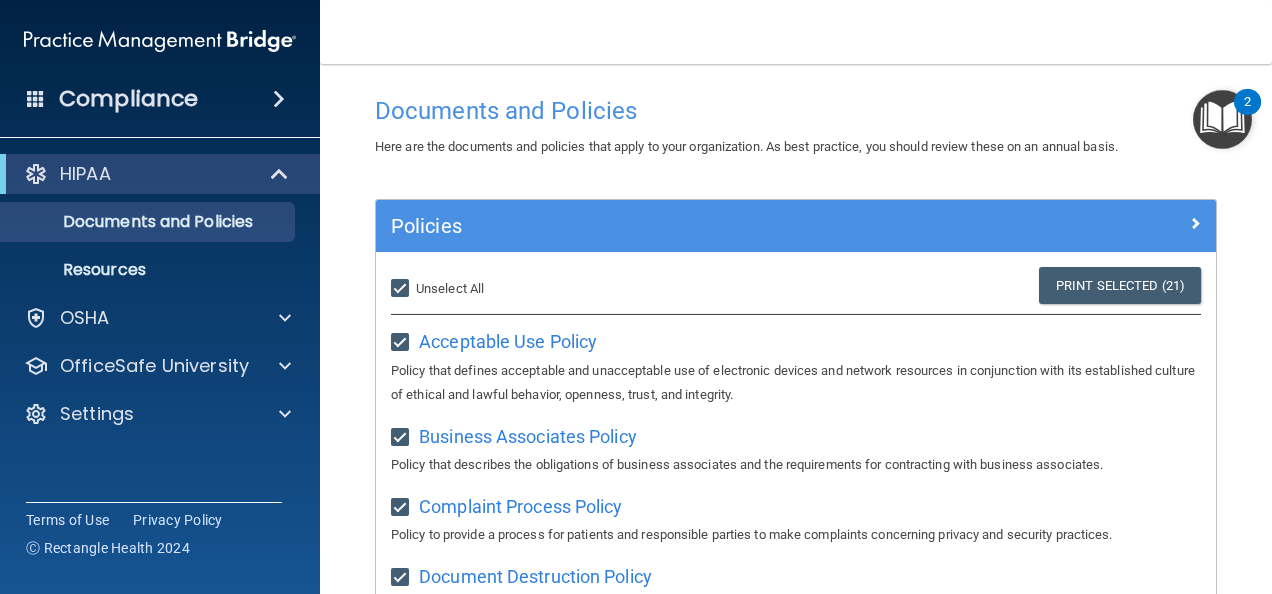 scroll, scrollTop: 0, scrollLeft: 0, axis: both 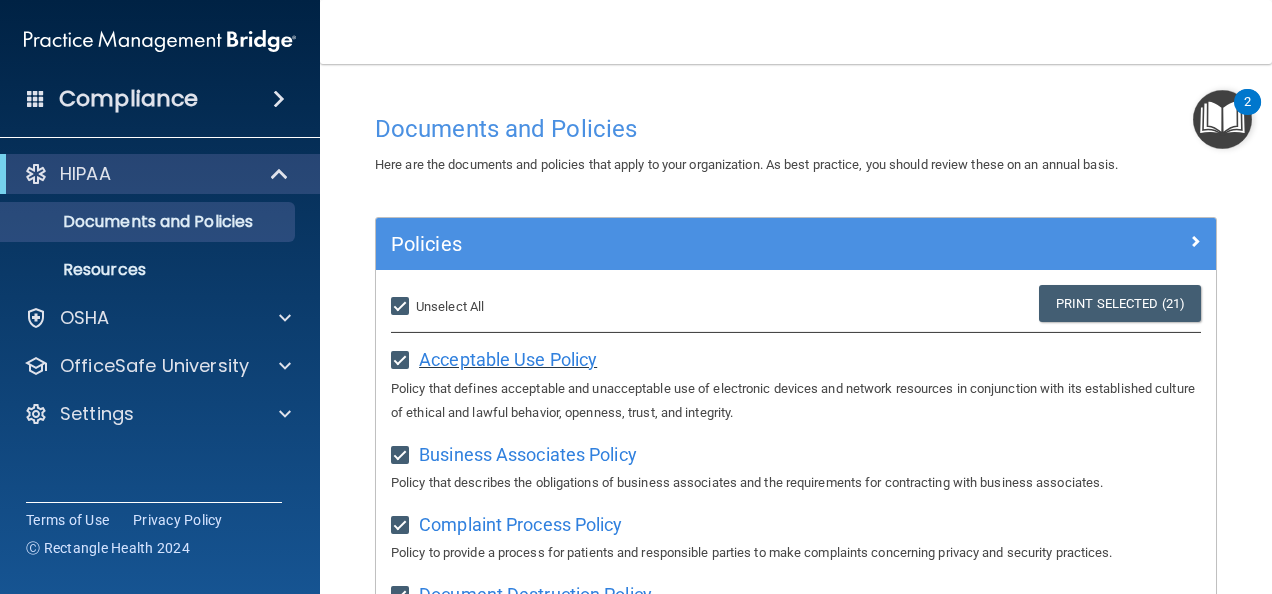 click on "Acceptable Use Policy" at bounding box center (508, 359) 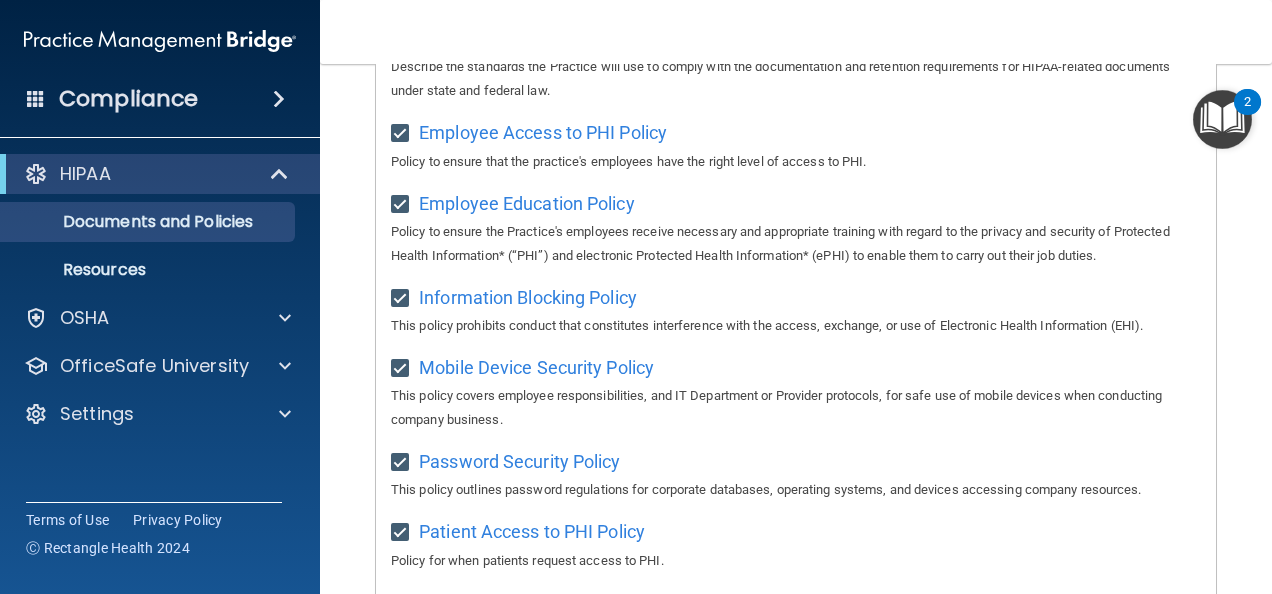 scroll, scrollTop: 746, scrollLeft: 0, axis: vertical 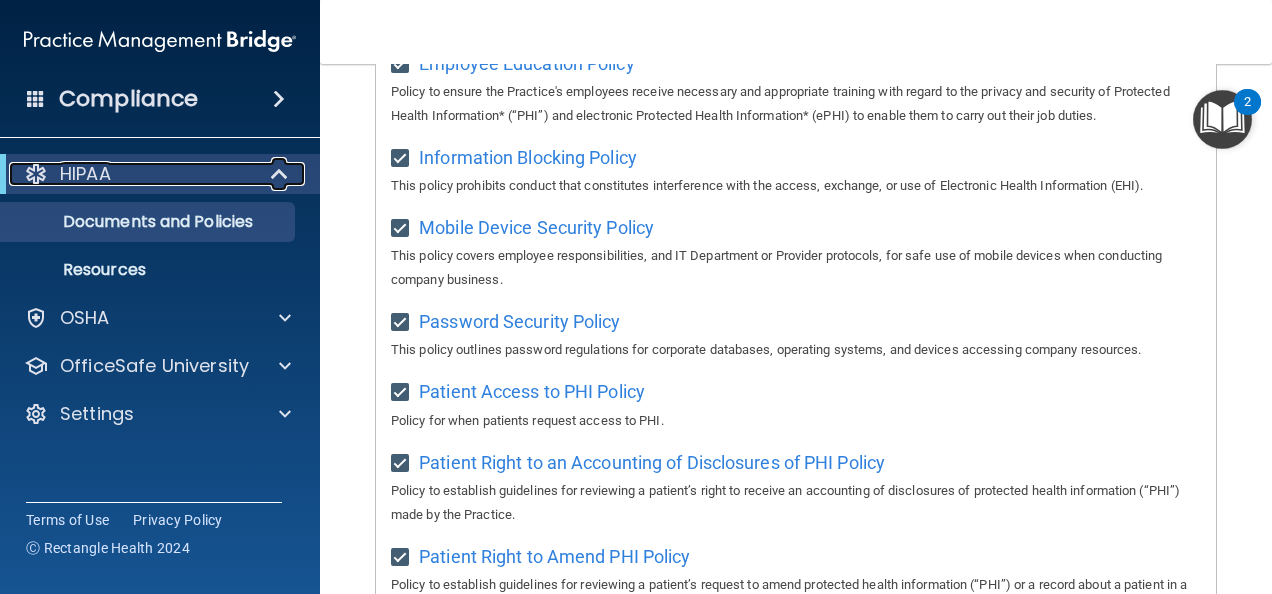 click on "HIPAA" at bounding box center (132, 174) 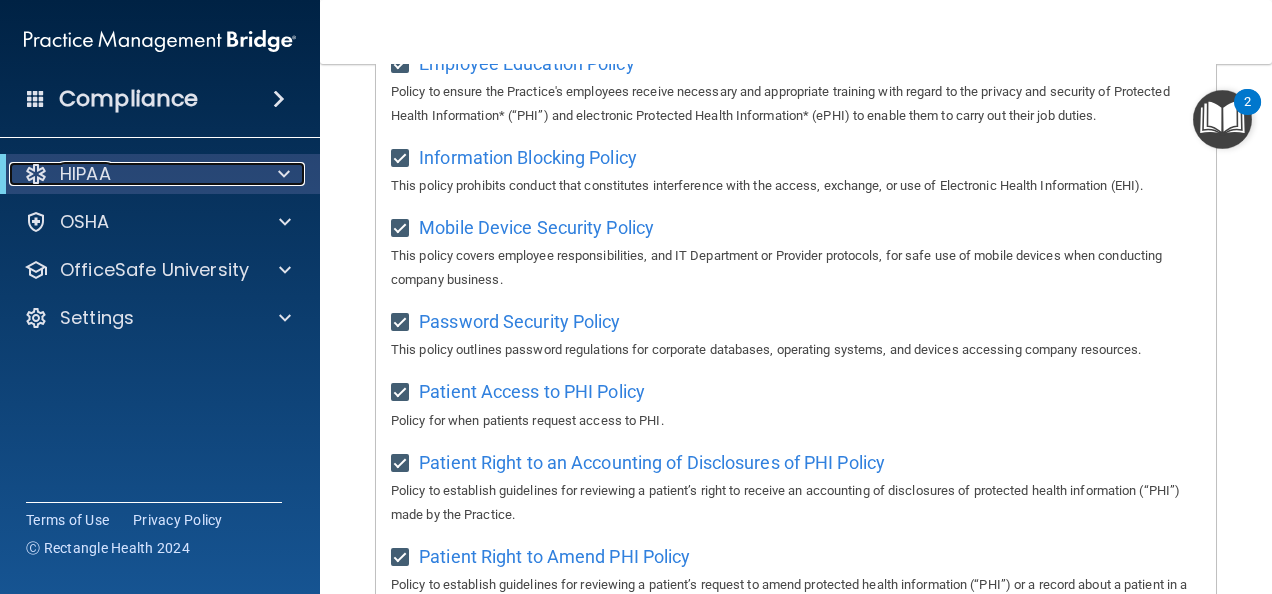 click on "HIPAA" at bounding box center (132, 174) 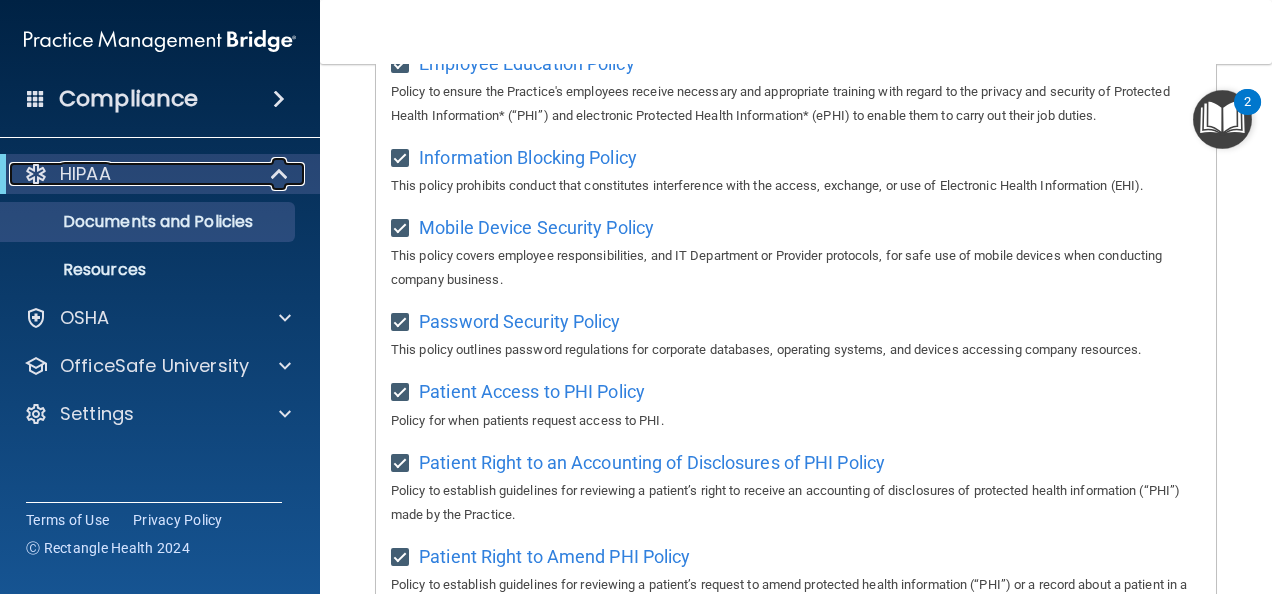 click on "HIPAA" at bounding box center [132, 174] 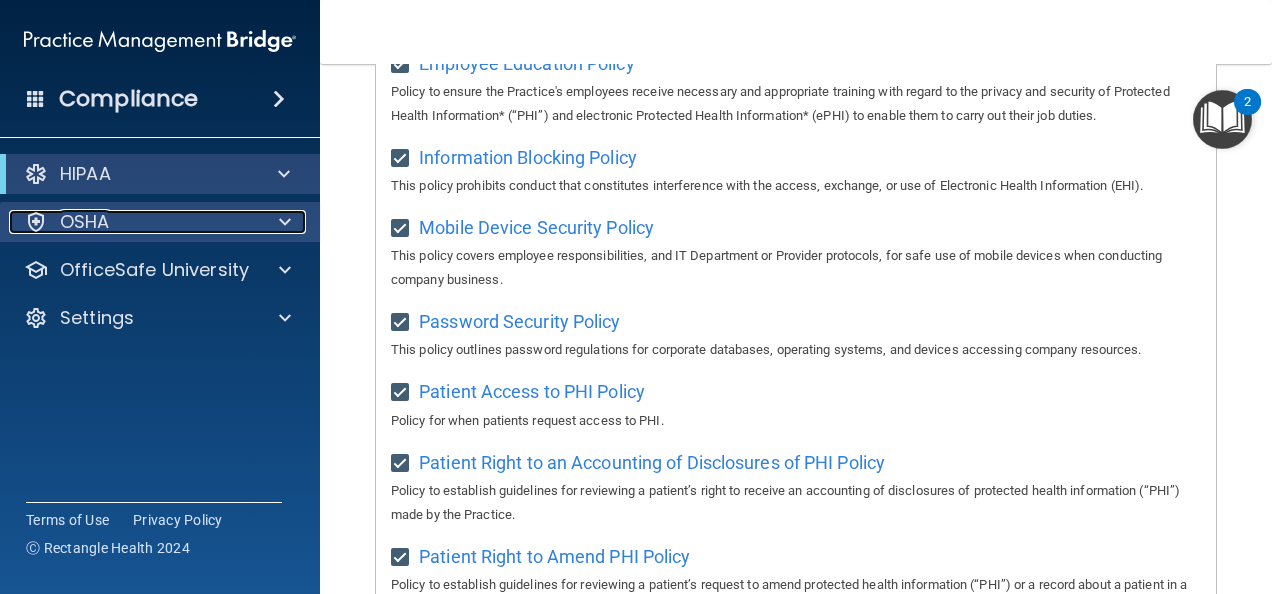 drag, startPoint x: 144, startPoint y: 173, endPoint x: 87, endPoint y: 218, distance: 72.62231 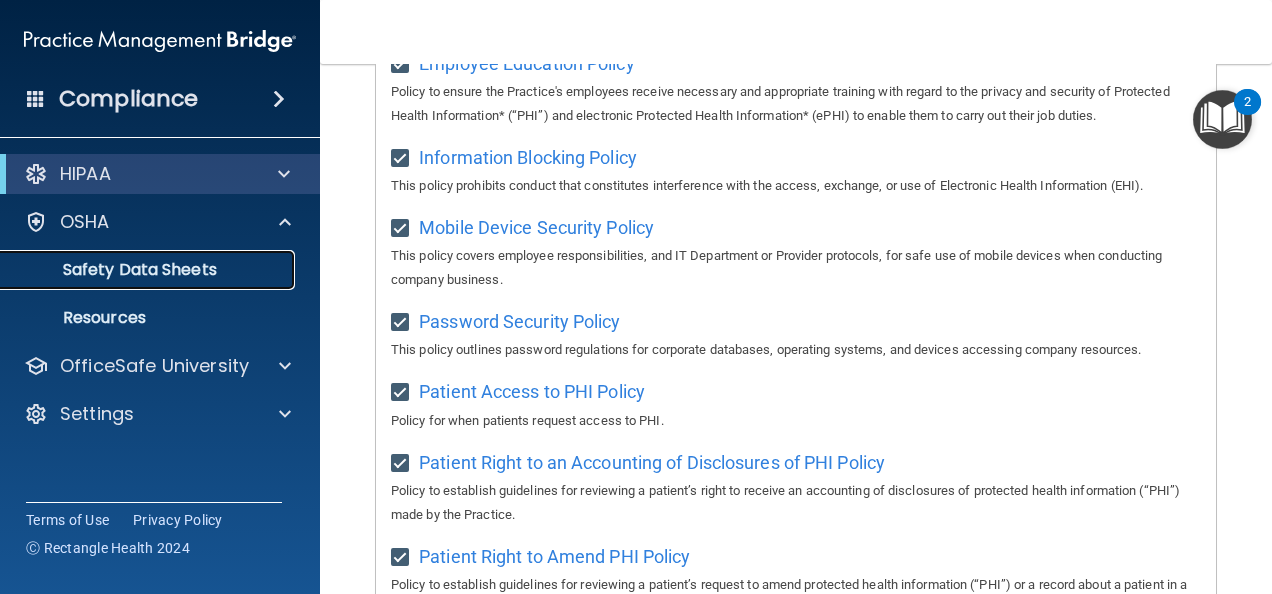 click on "Safety Data Sheets" at bounding box center [149, 270] 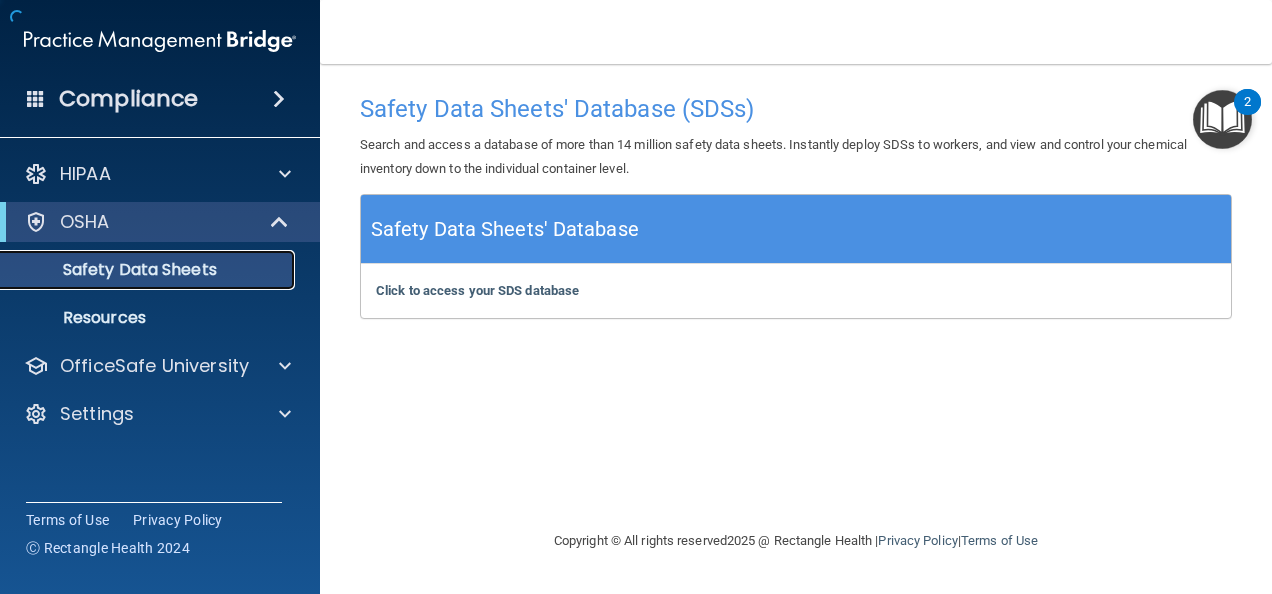 scroll, scrollTop: 0, scrollLeft: 0, axis: both 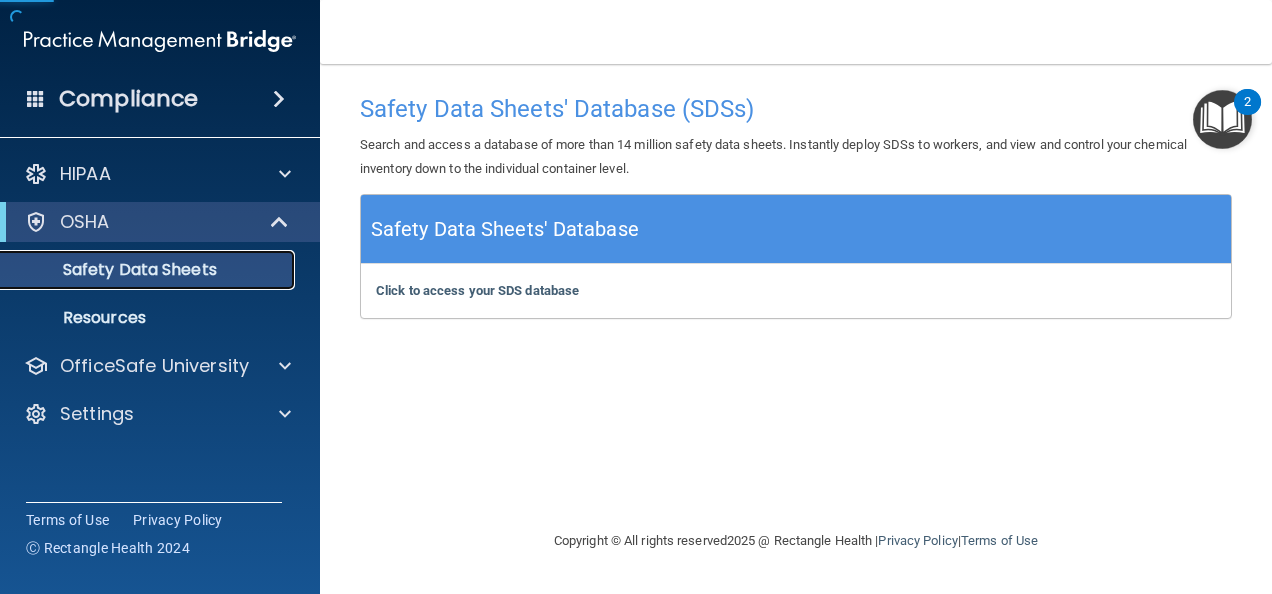 click on "Safety Data Sheets" at bounding box center [149, 270] 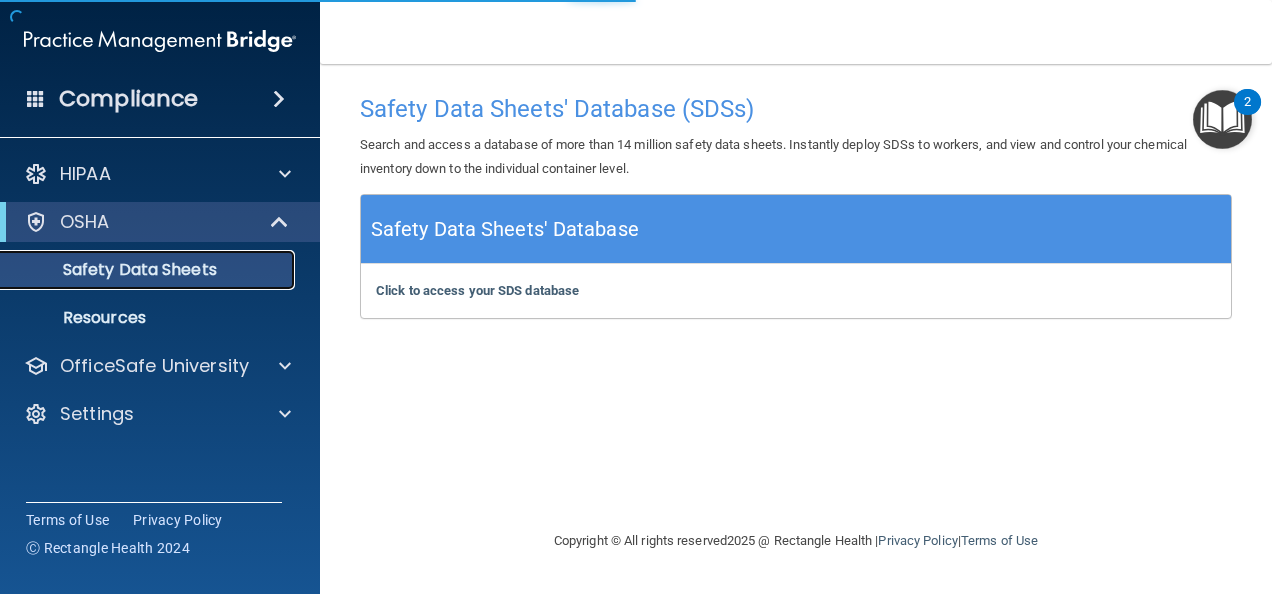 click on "Safety Data Sheets" at bounding box center [149, 270] 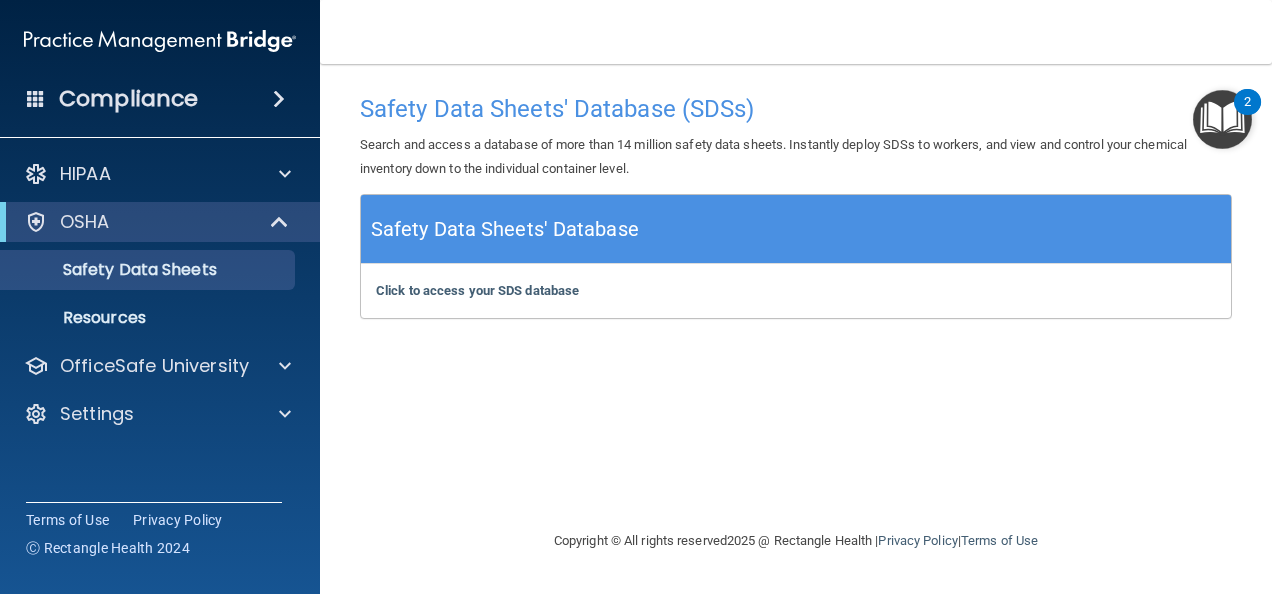 click on "Safety Data Sheets' Database" at bounding box center (505, 229) 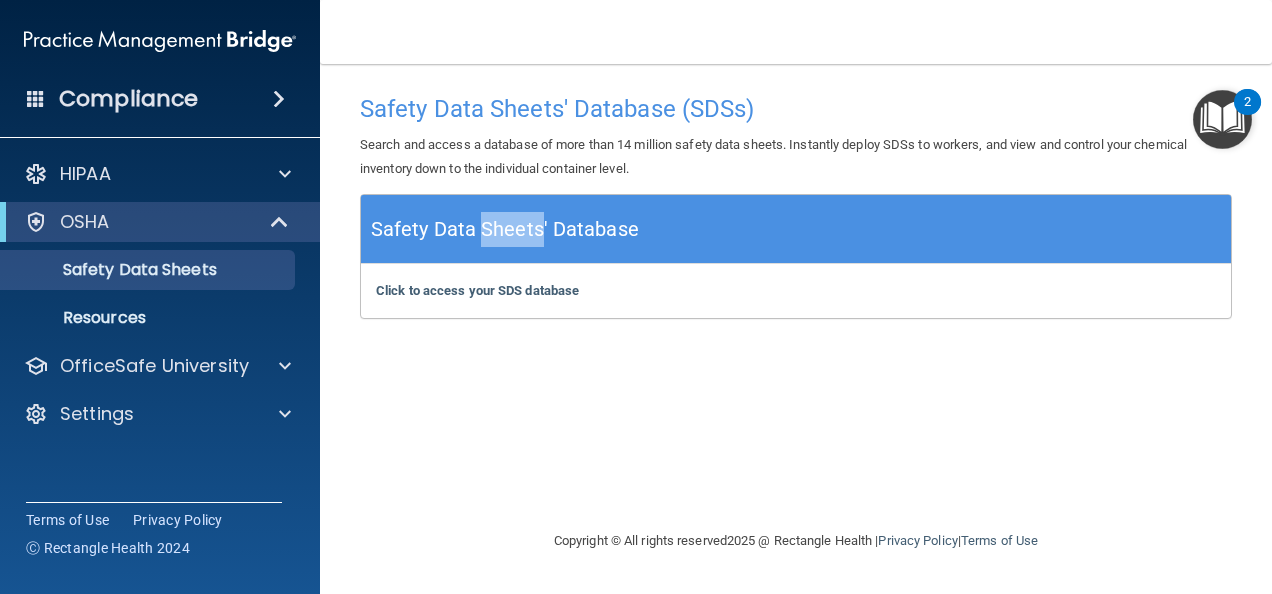 click on "Safety Data Sheets' Database" at bounding box center (505, 229) 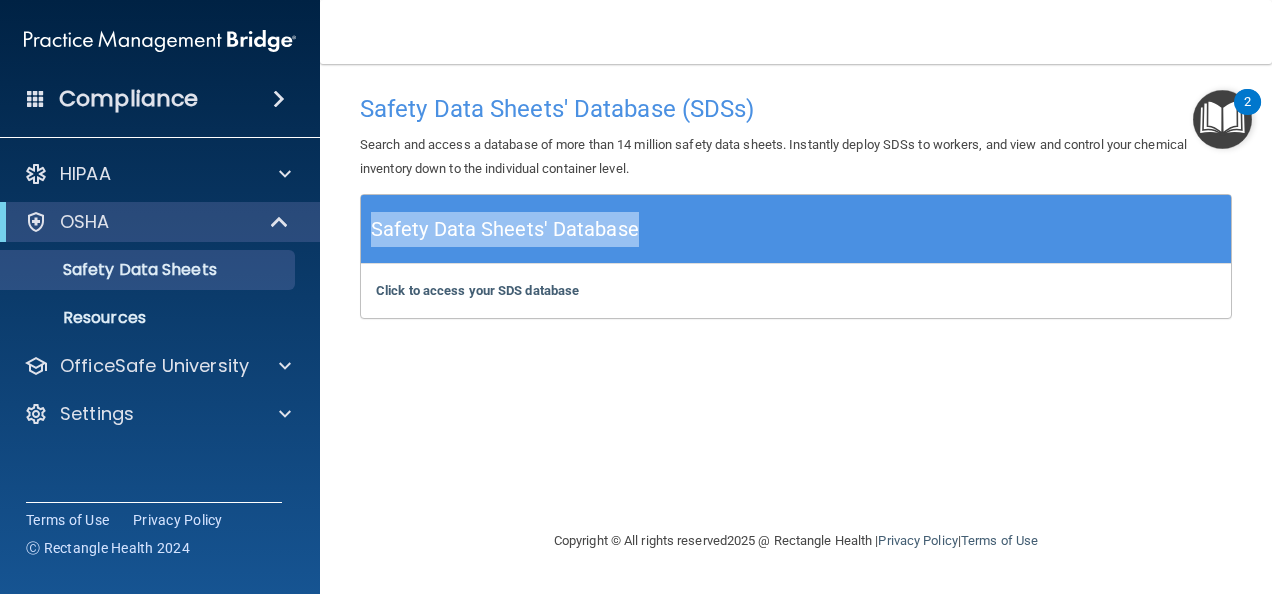 click on "Safety Data Sheets' Database" at bounding box center (505, 229) 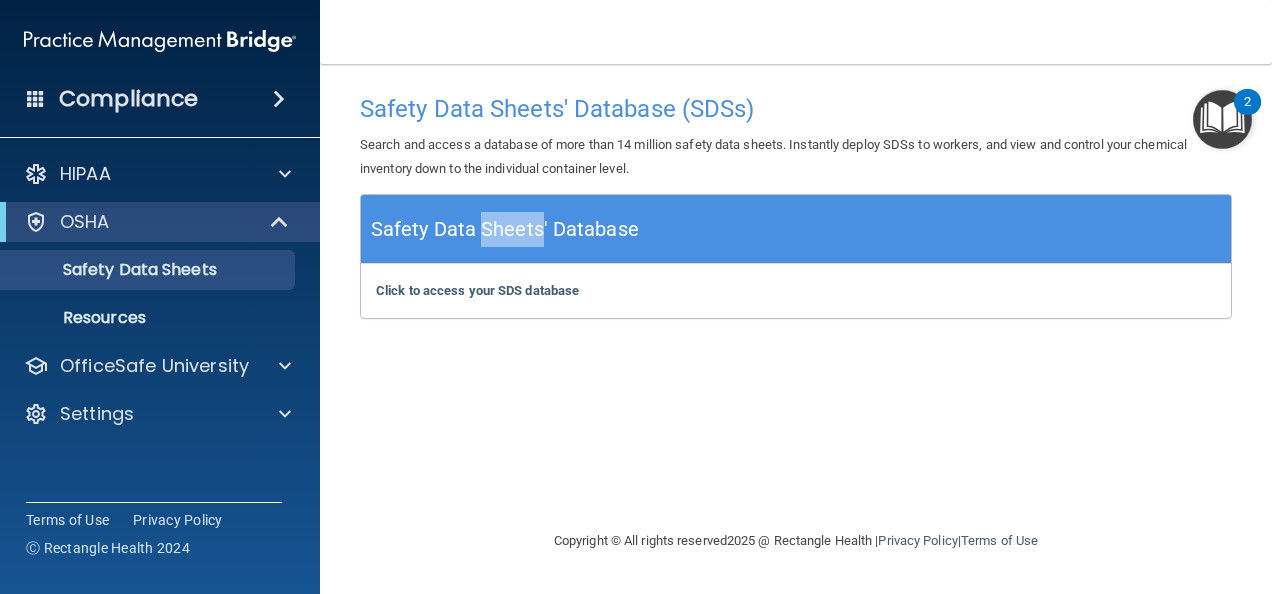 click on "Safety Data Sheets' Database" at bounding box center (505, 229) 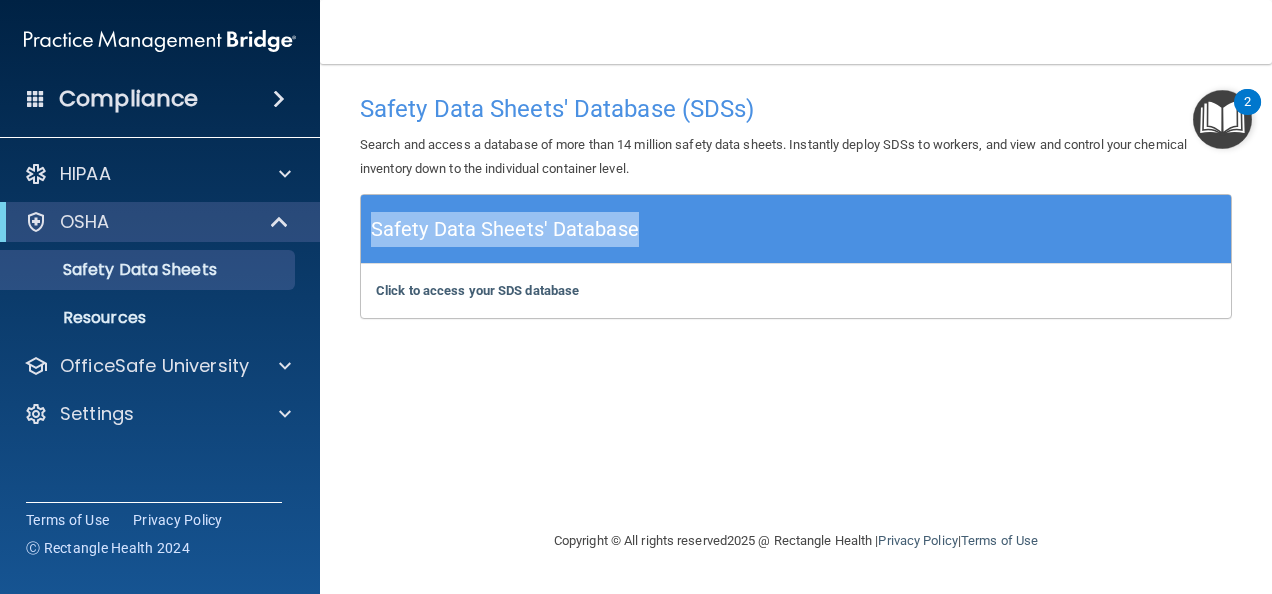 click on "Safety Data Sheets' Database" at bounding box center (505, 229) 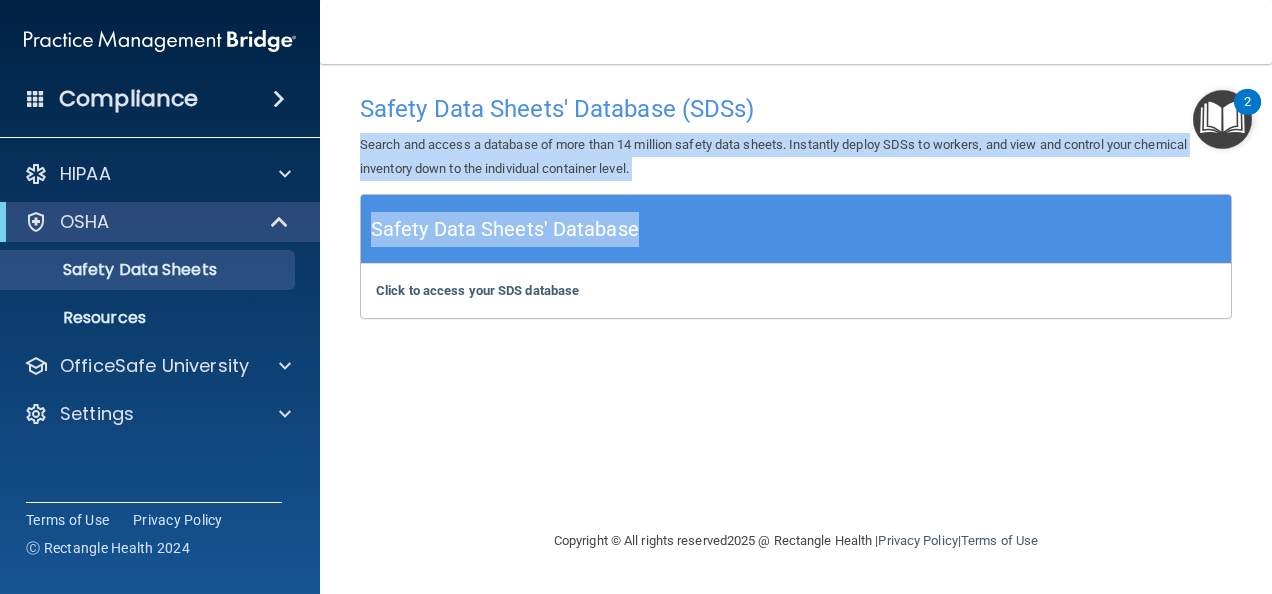 drag, startPoint x: 528, startPoint y: 234, endPoint x: 486, endPoint y: 183, distance: 66.068146 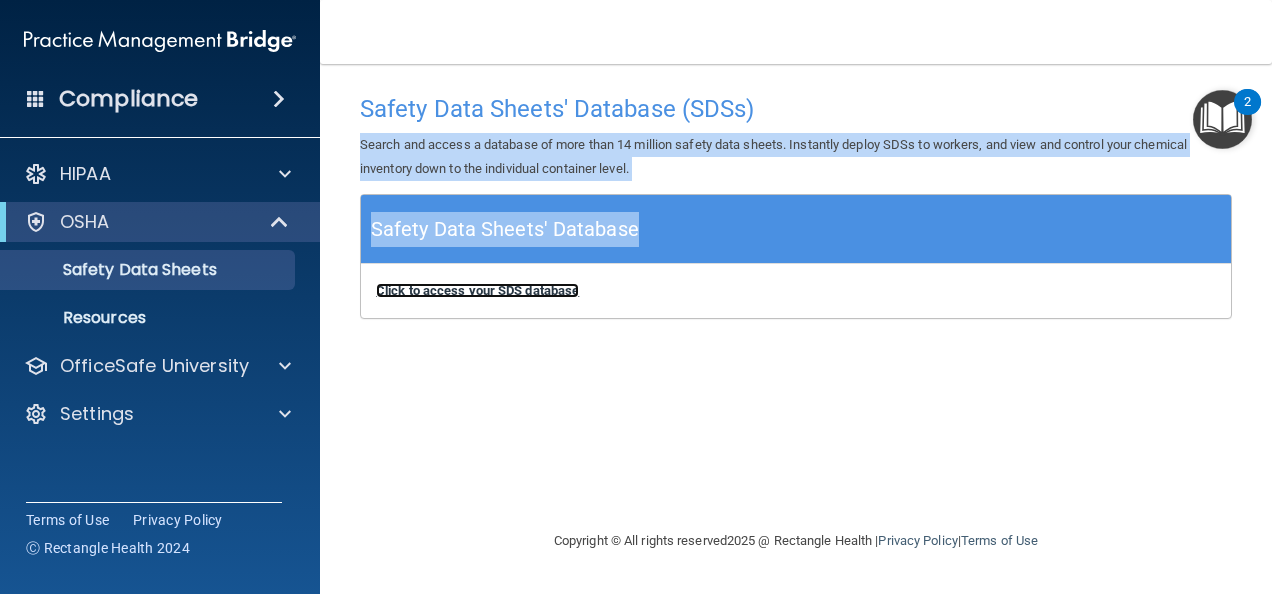 click on "Click to access your SDS database" at bounding box center [477, 290] 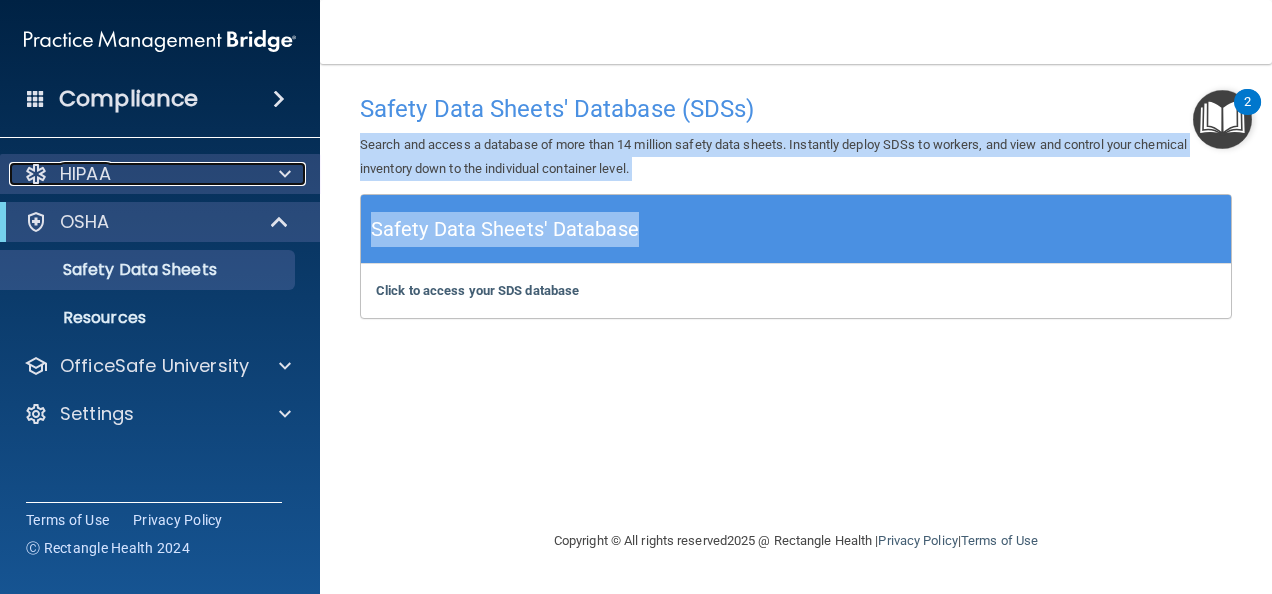 click at bounding box center (285, 174) 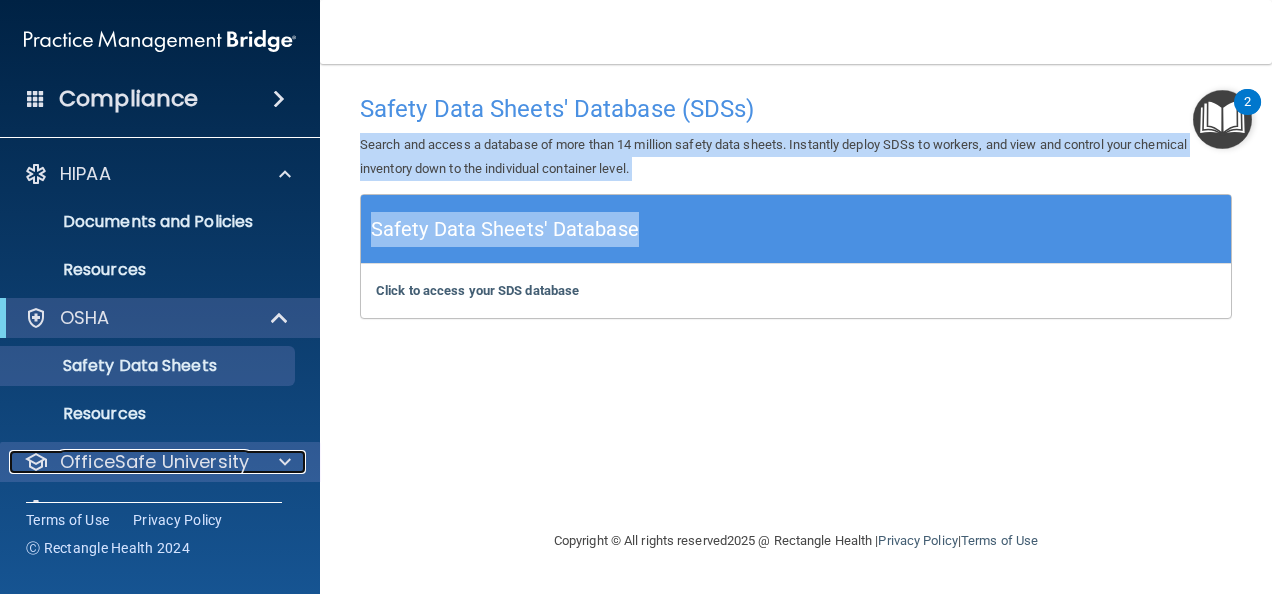 click on "OfficeSafe University" at bounding box center [154, 462] 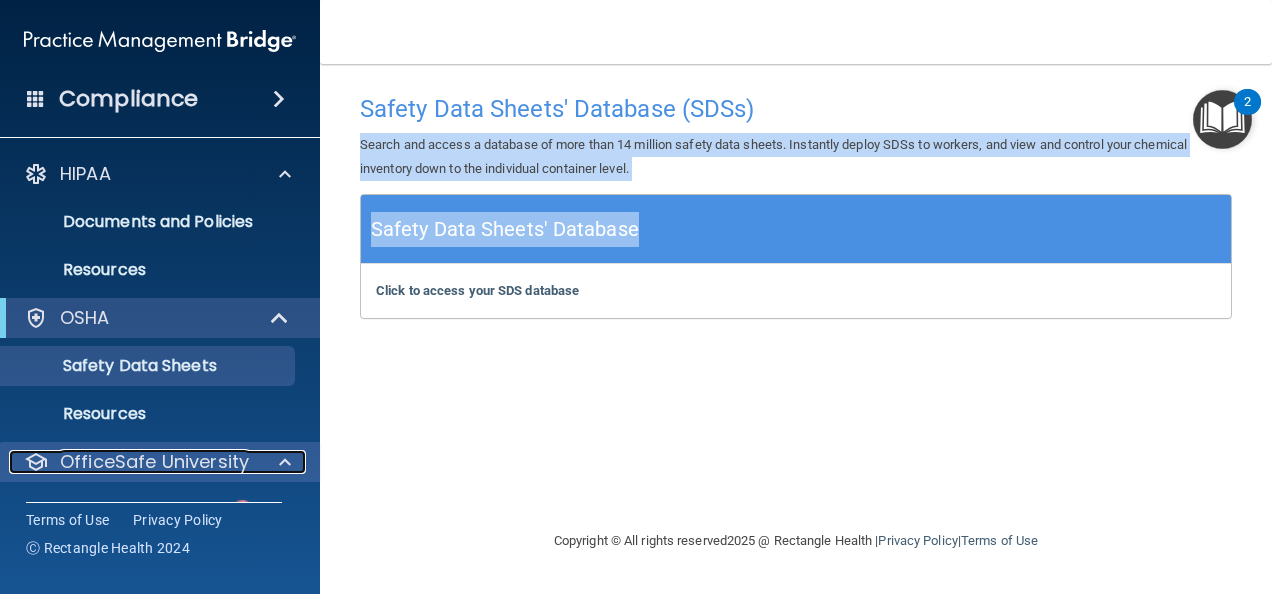 click on "OfficeSafe University" at bounding box center (154, 462) 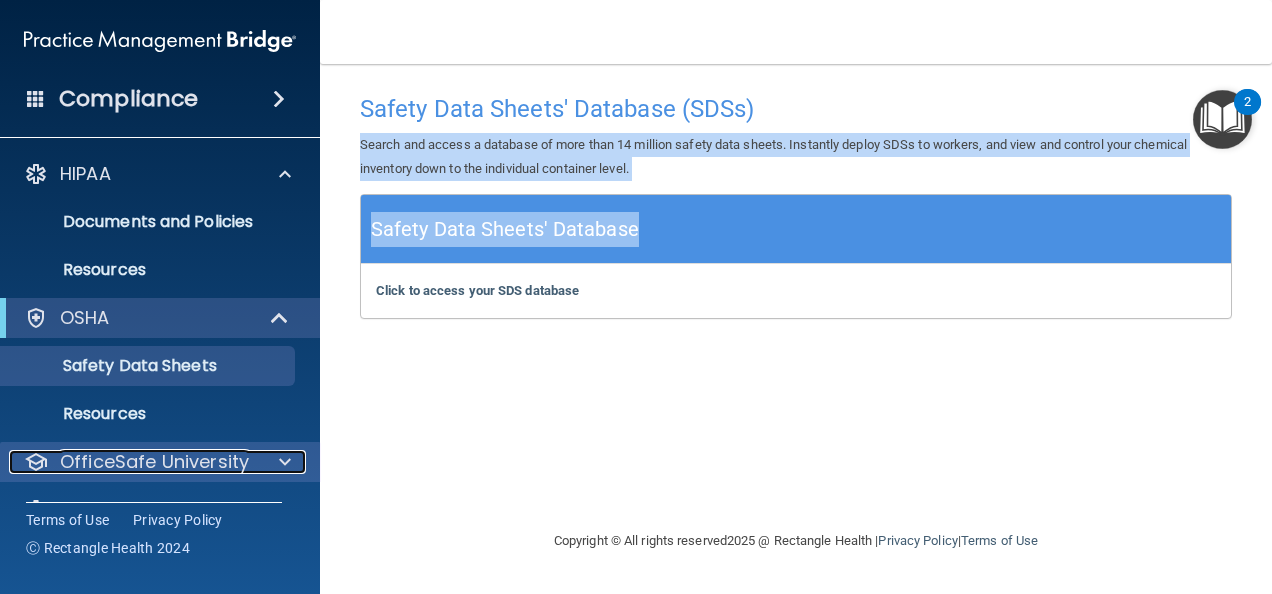 click on "OfficeSafe University" at bounding box center (154, 462) 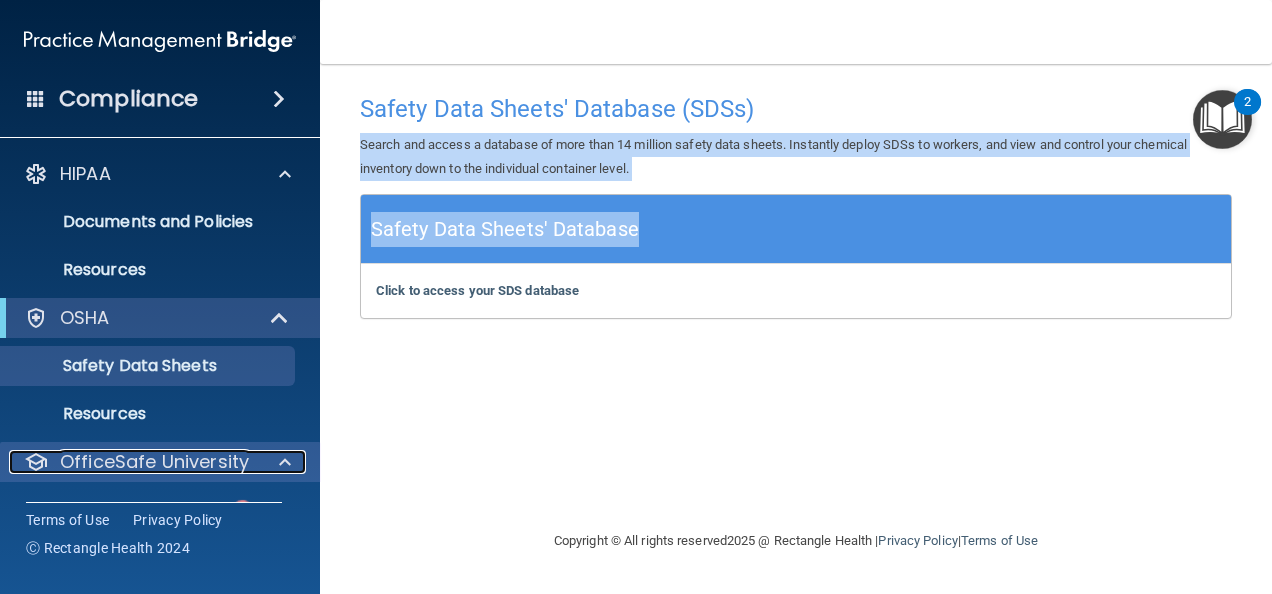 drag, startPoint x: 196, startPoint y: 454, endPoint x: 131, endPoint y: 460, distance: 65.27634 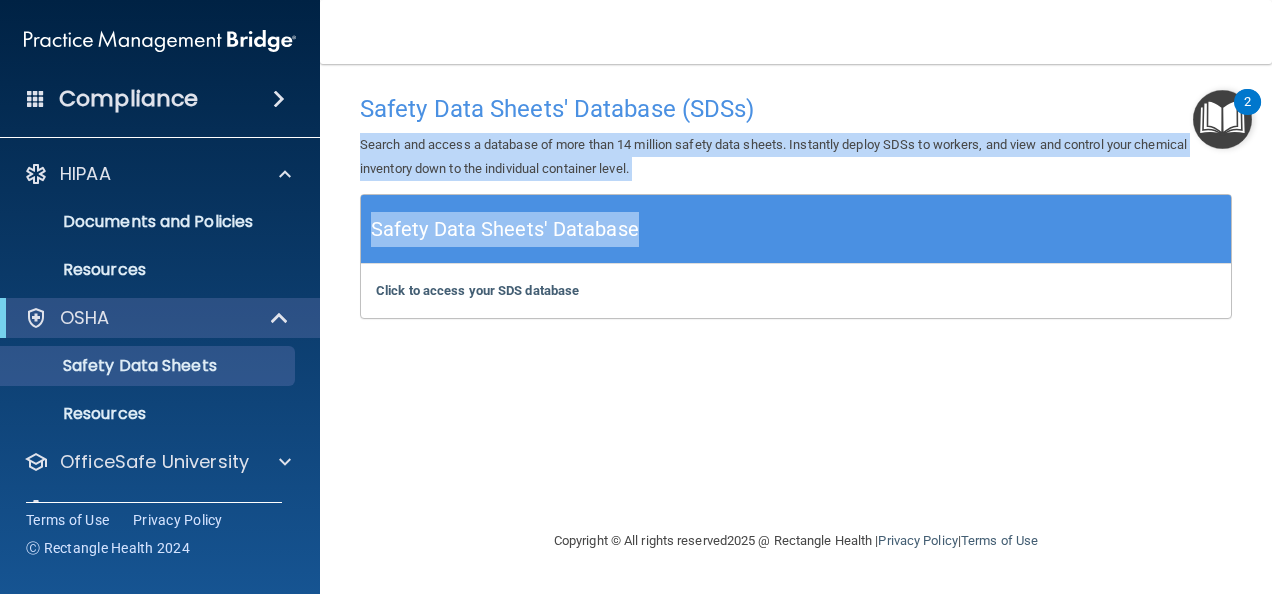 click on "Safety Data Sheets' Database" at bounding box center [796, 229] 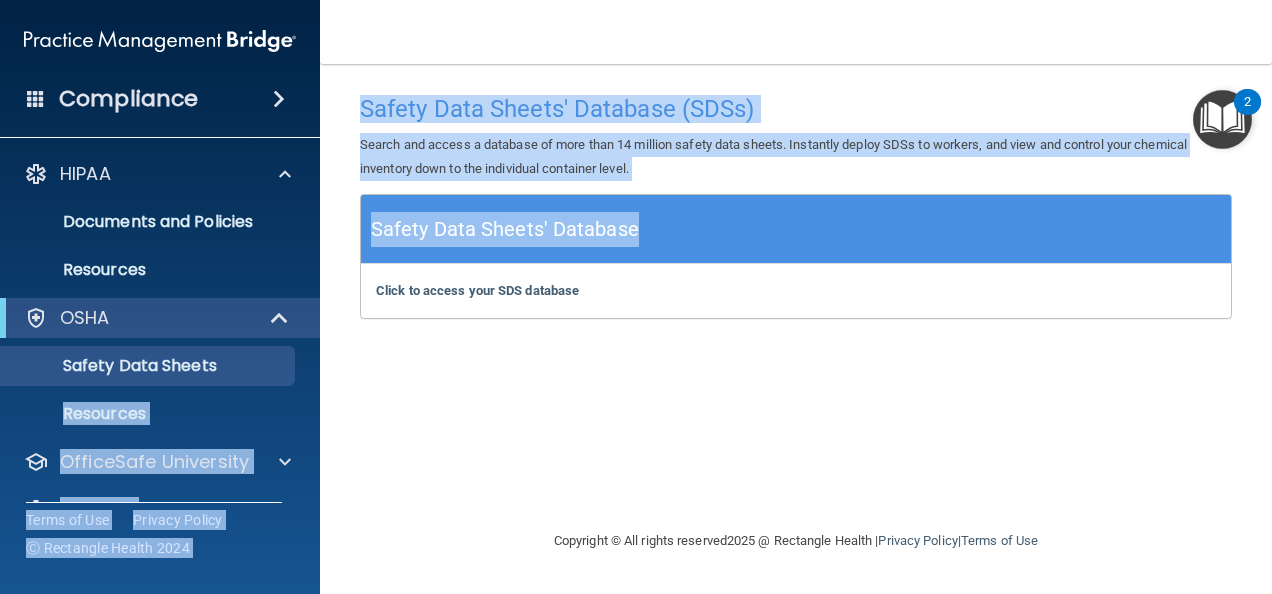 drag, startPoint x: 441, startPoint y: 249, endPoint x: 312, endPoint y: 344, distance: 160.20612 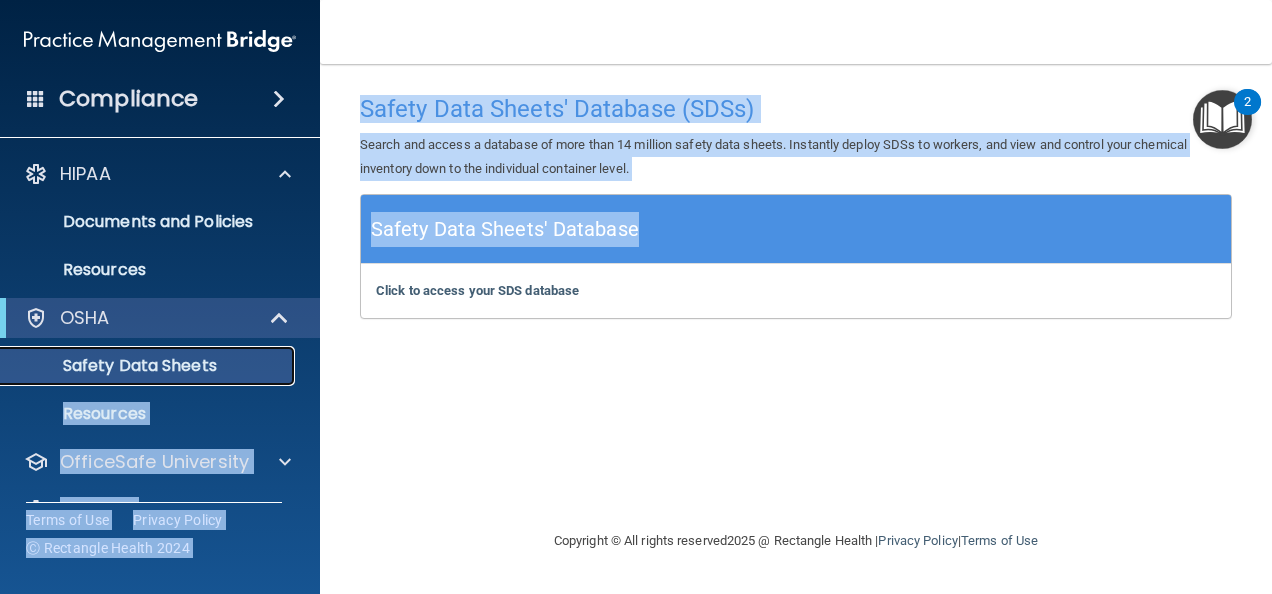 drag, startPoint x: 312, startPoint y: 344, endPoint x: 195, endPoint y: 355, distance: 117.51595 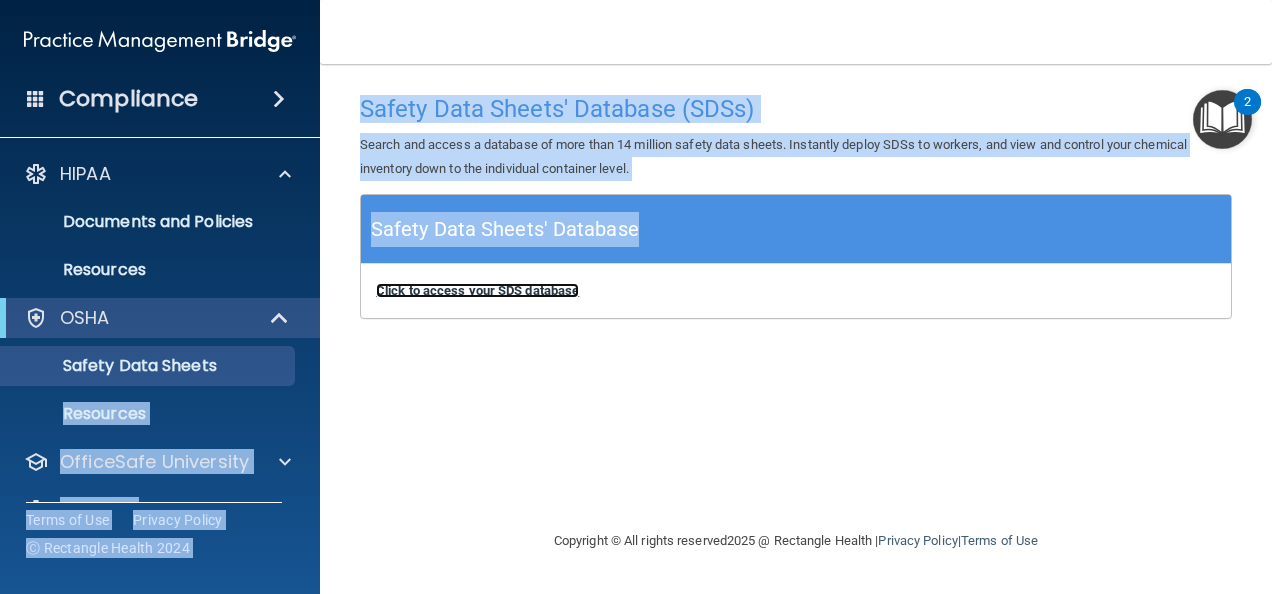 drag, startPoint x: 195, startPoint y: 355, endPoint x: 436, endPoint y: 288, distance: 250.13995 